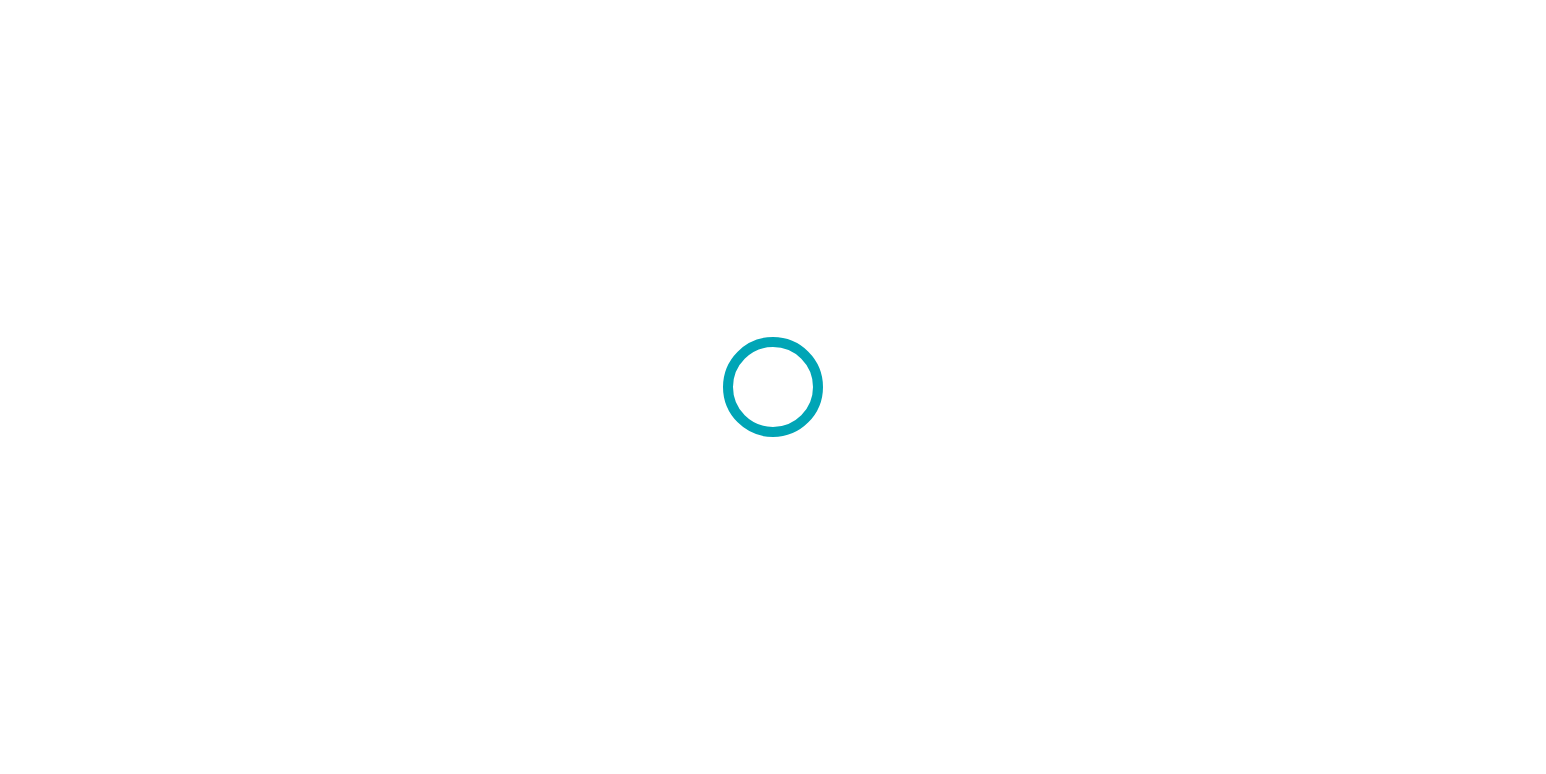 scroll, scrollTop: 0, scrollLeft: 0, axis: both 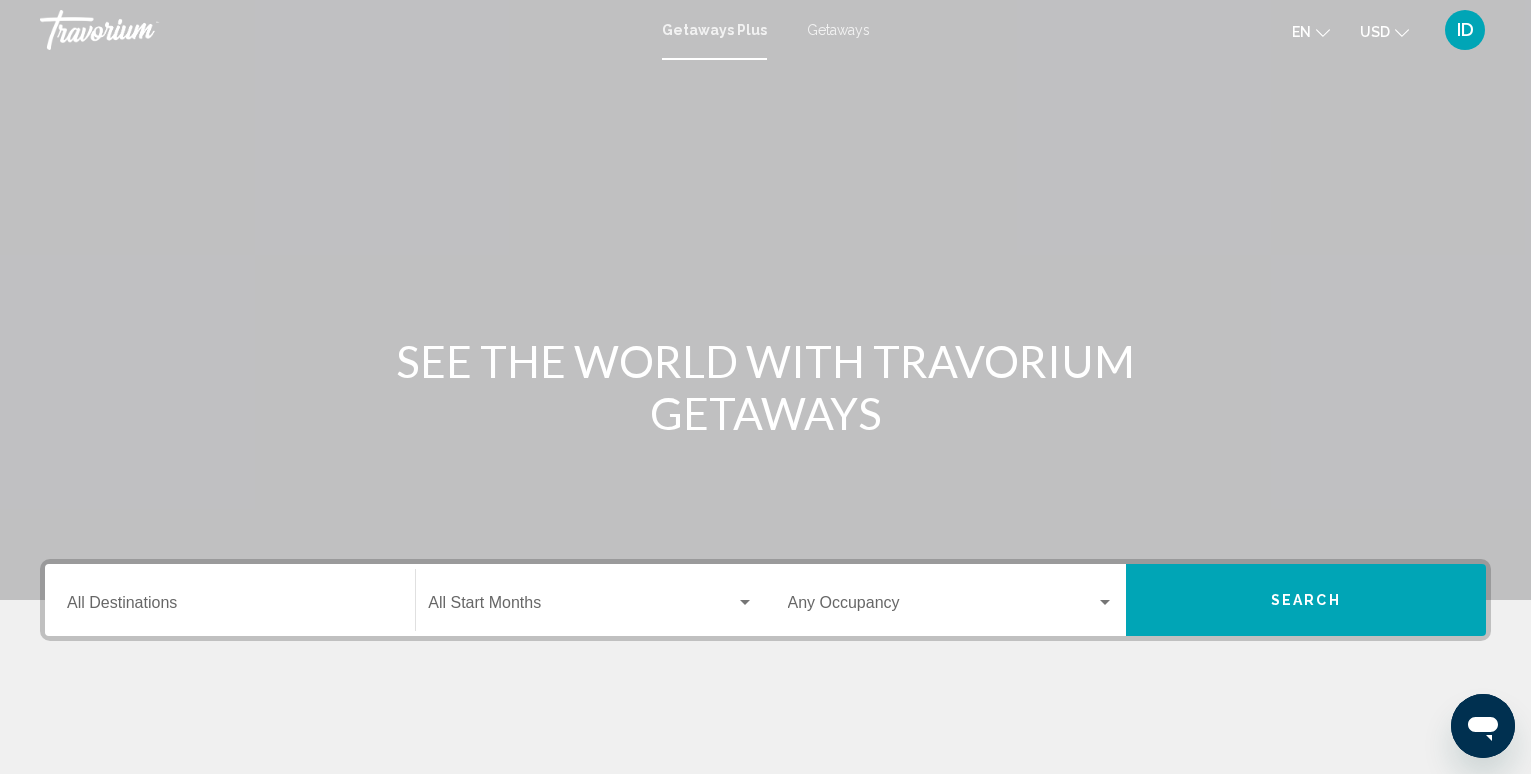 click on "Getaways" at bounding box center [838, 30] 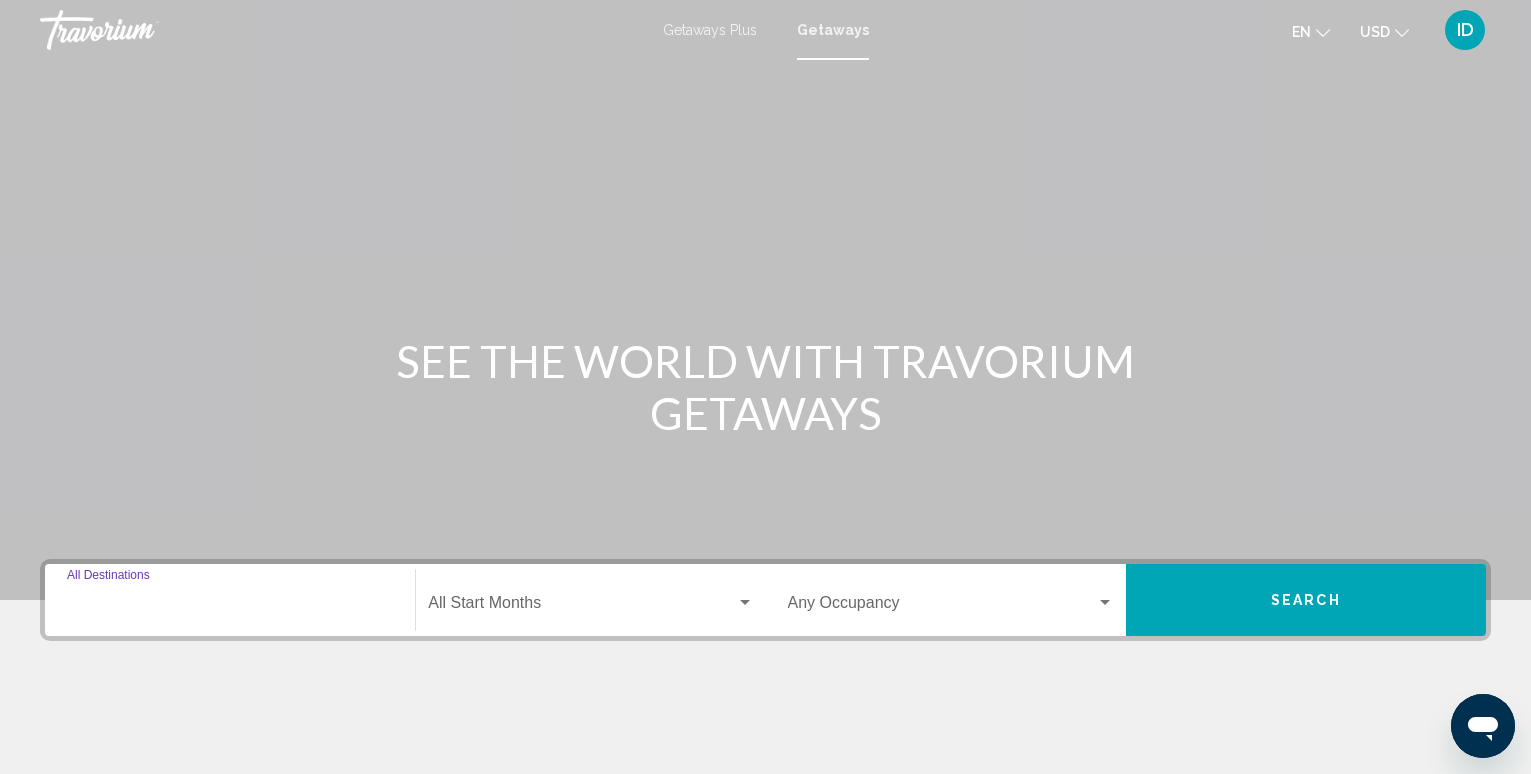 click on "Destination All Destinations" at bounding box center [230, 607] 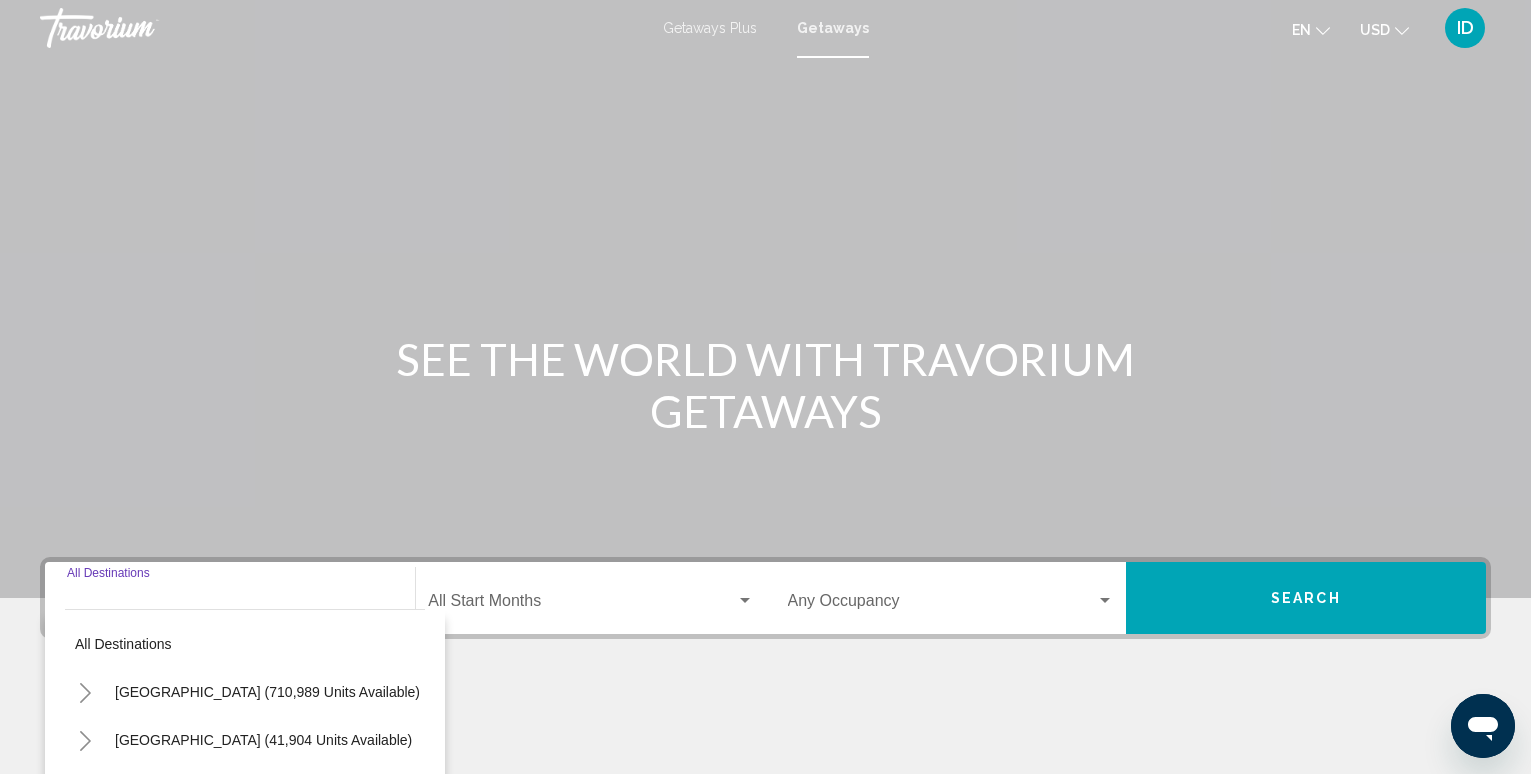 scroll, scrollTop: 312, scrollLeft: 0, axis: vertical 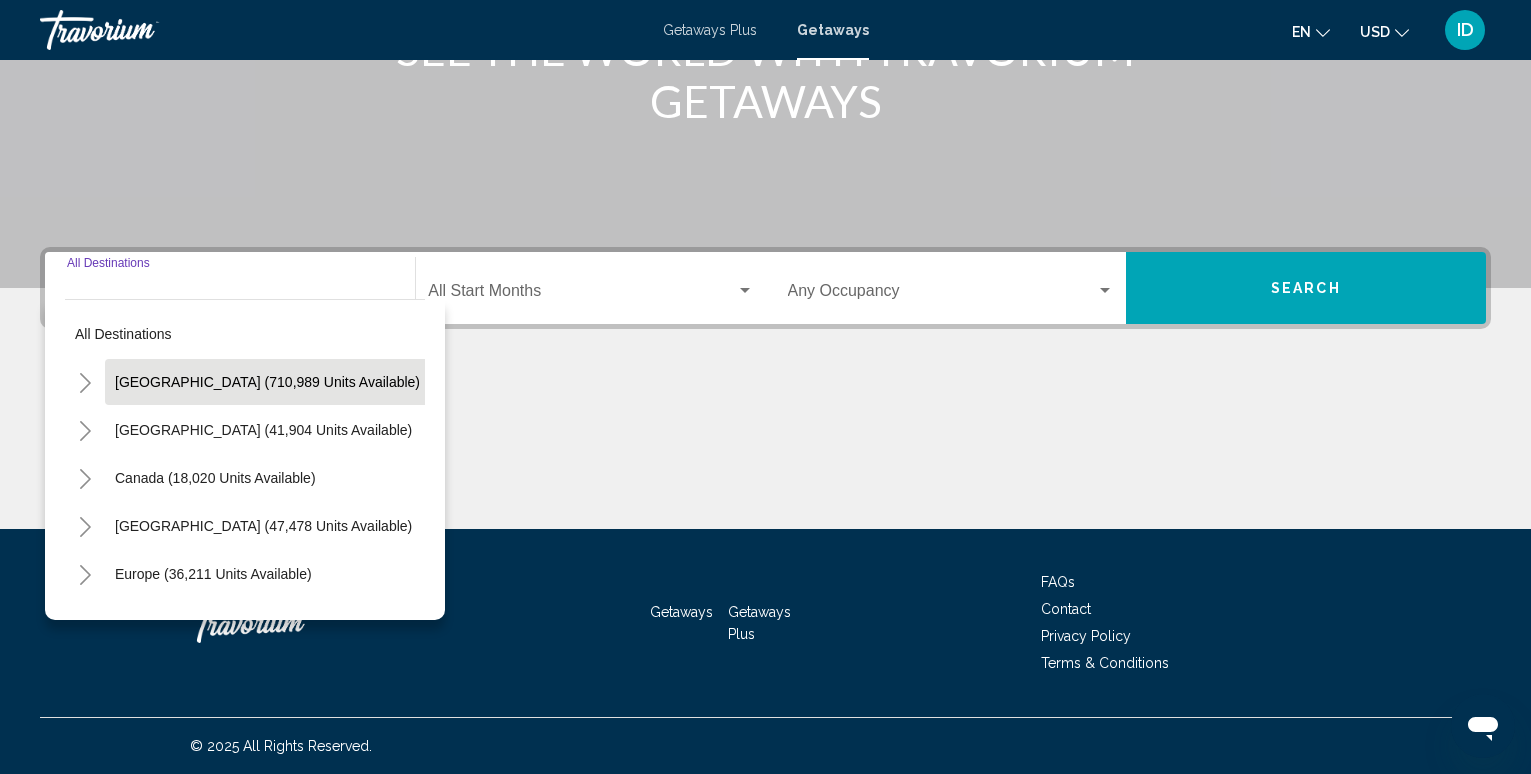 click on "[GEOGRAPHIC_DATA] (710,989 units available)" at bounding box center [263, 430] 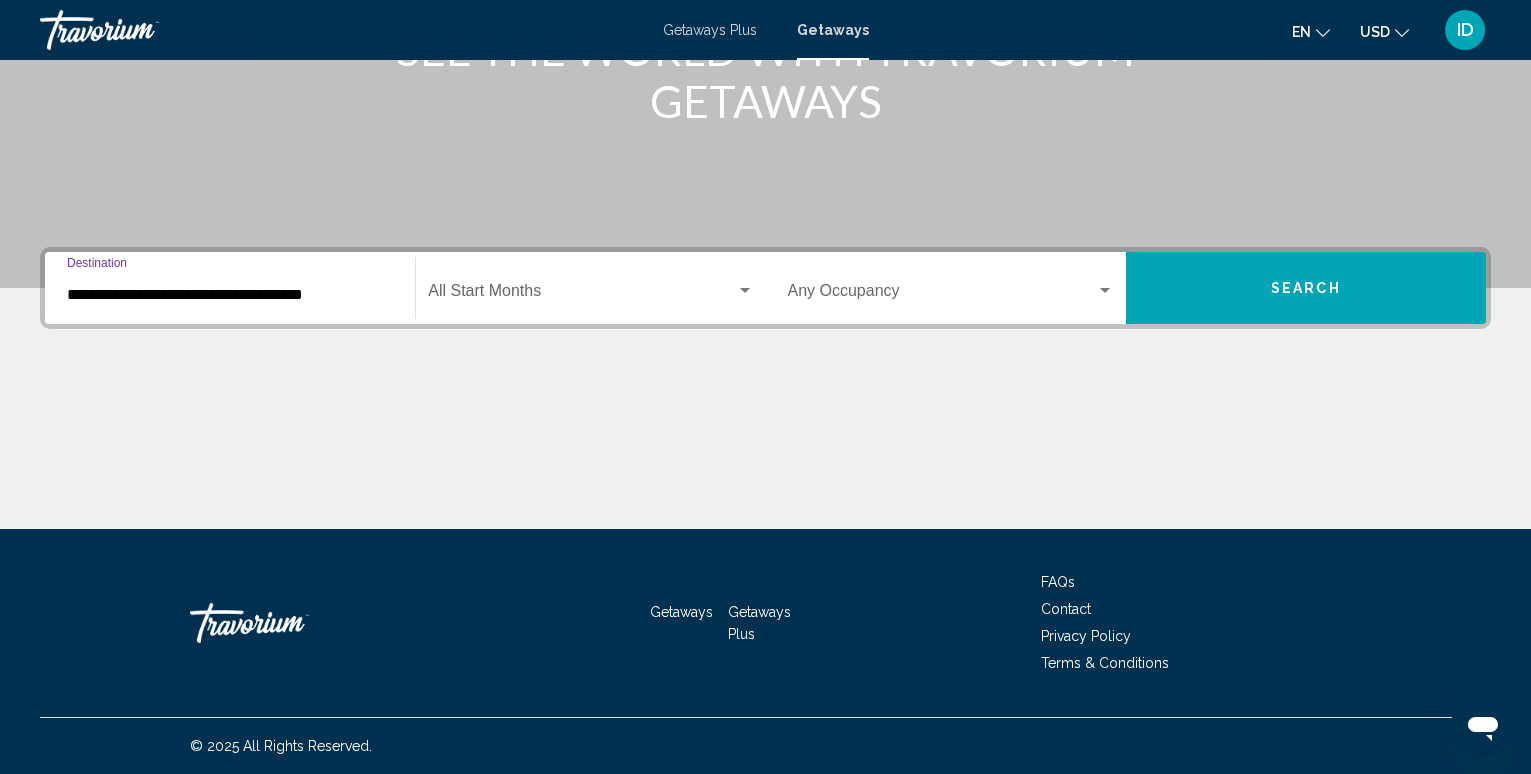 click on "**********" at bounding box center (230, 295) 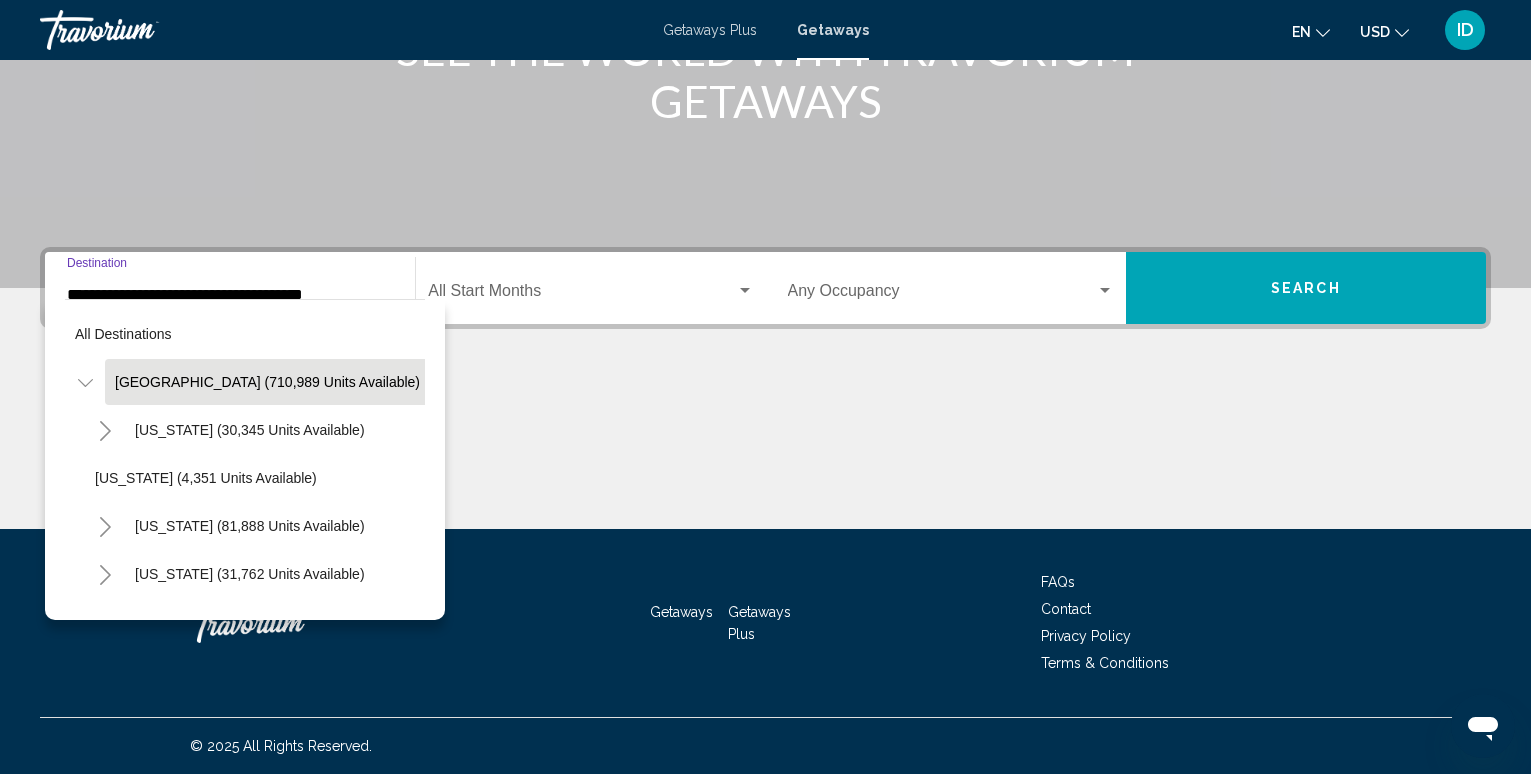 scroll, scrollTop: 307, scrollLeft: 0, axis: vertical 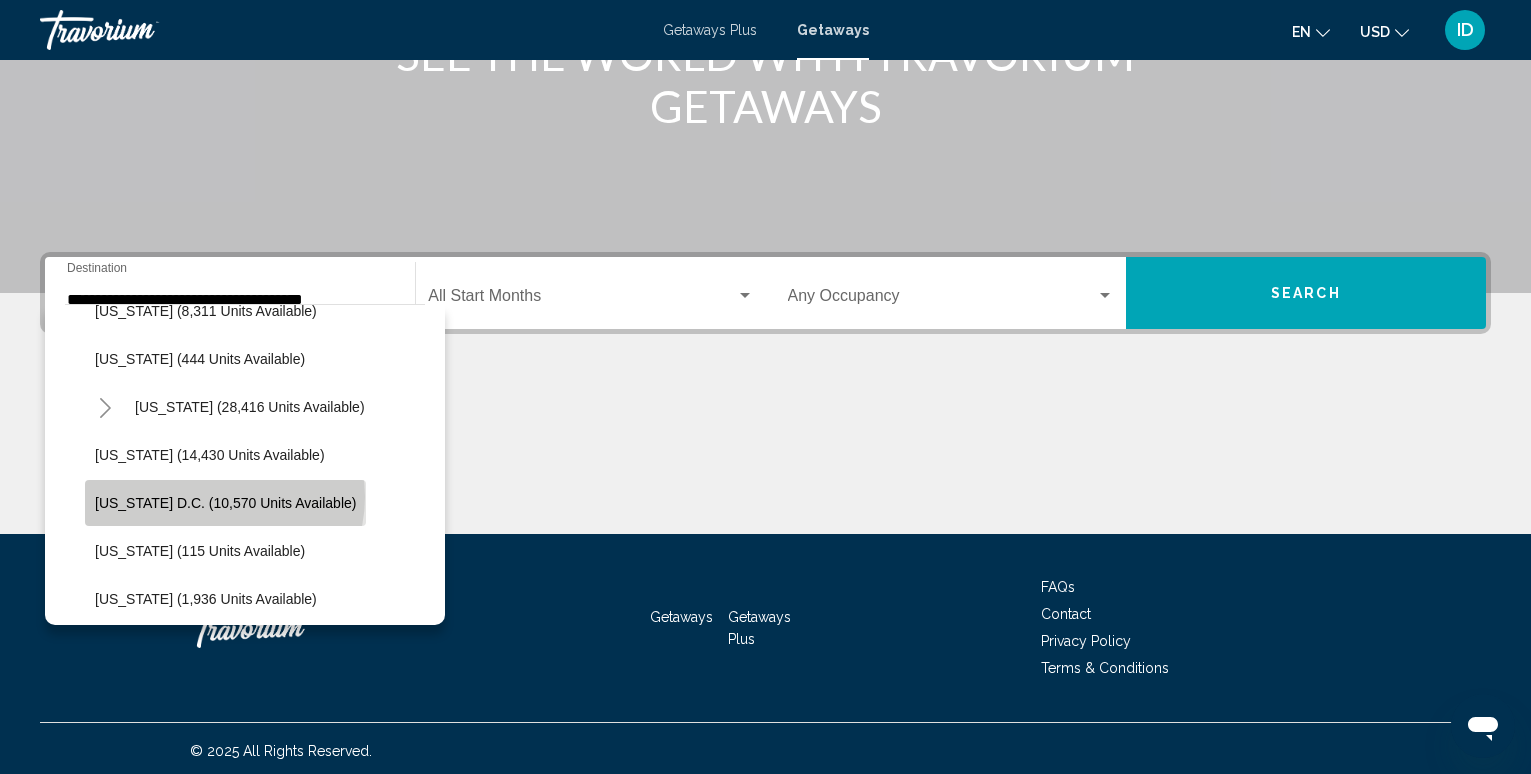 click on "[US_STATE] D.C. (10,570 units available)" 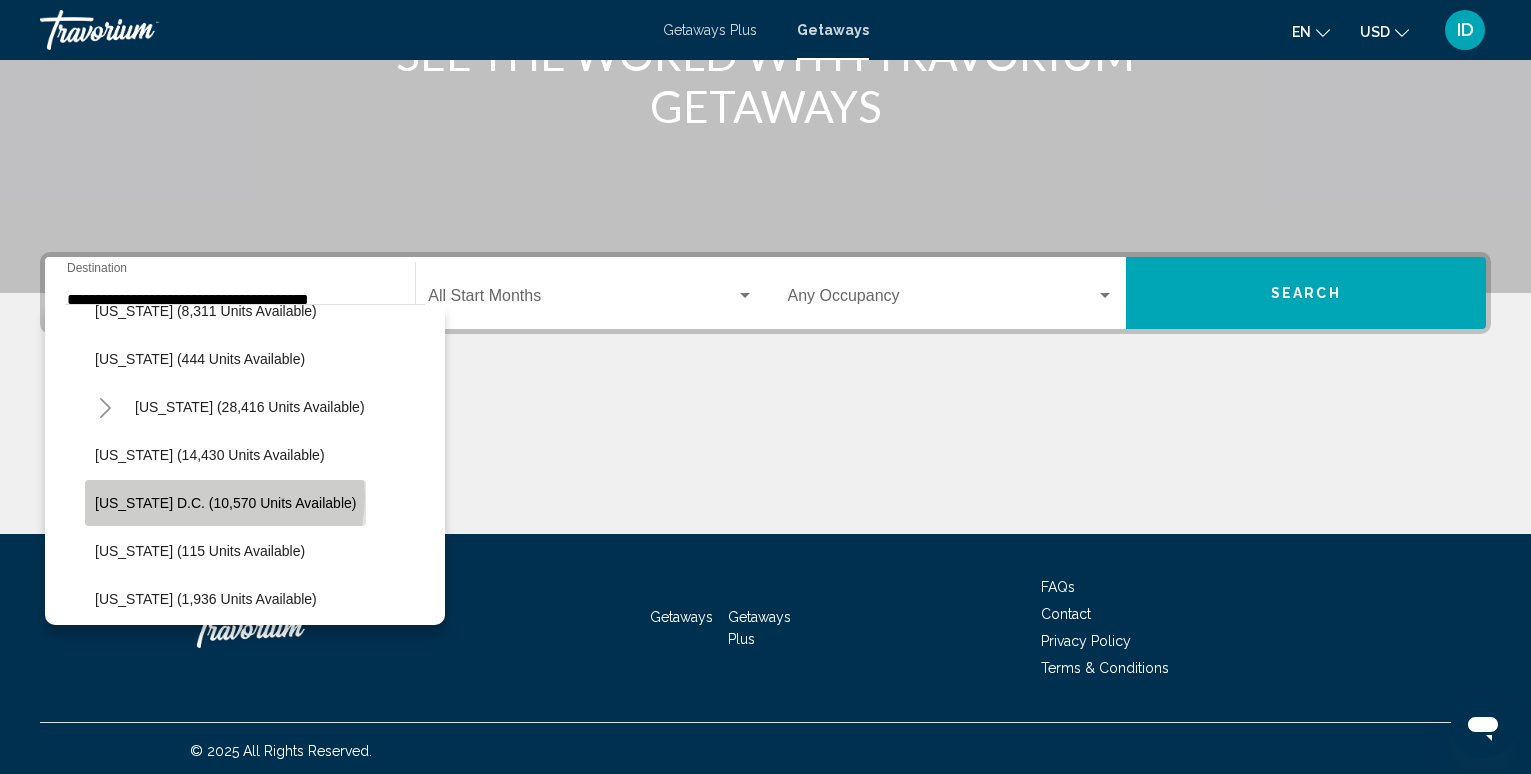 scroll, scrollTop: 312, scrollLeft: 0, axis: vertical 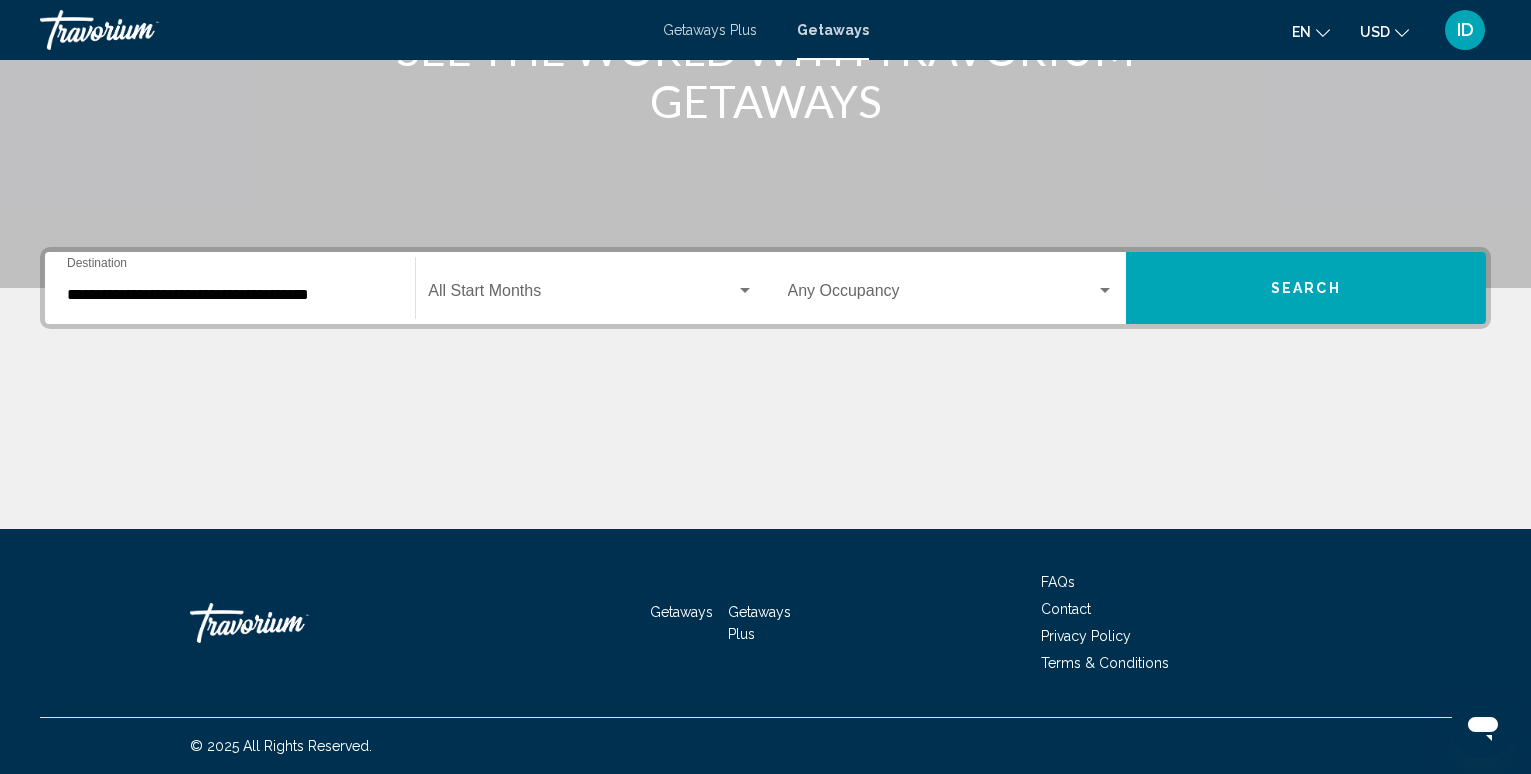 click on "Start Month All Start Months" 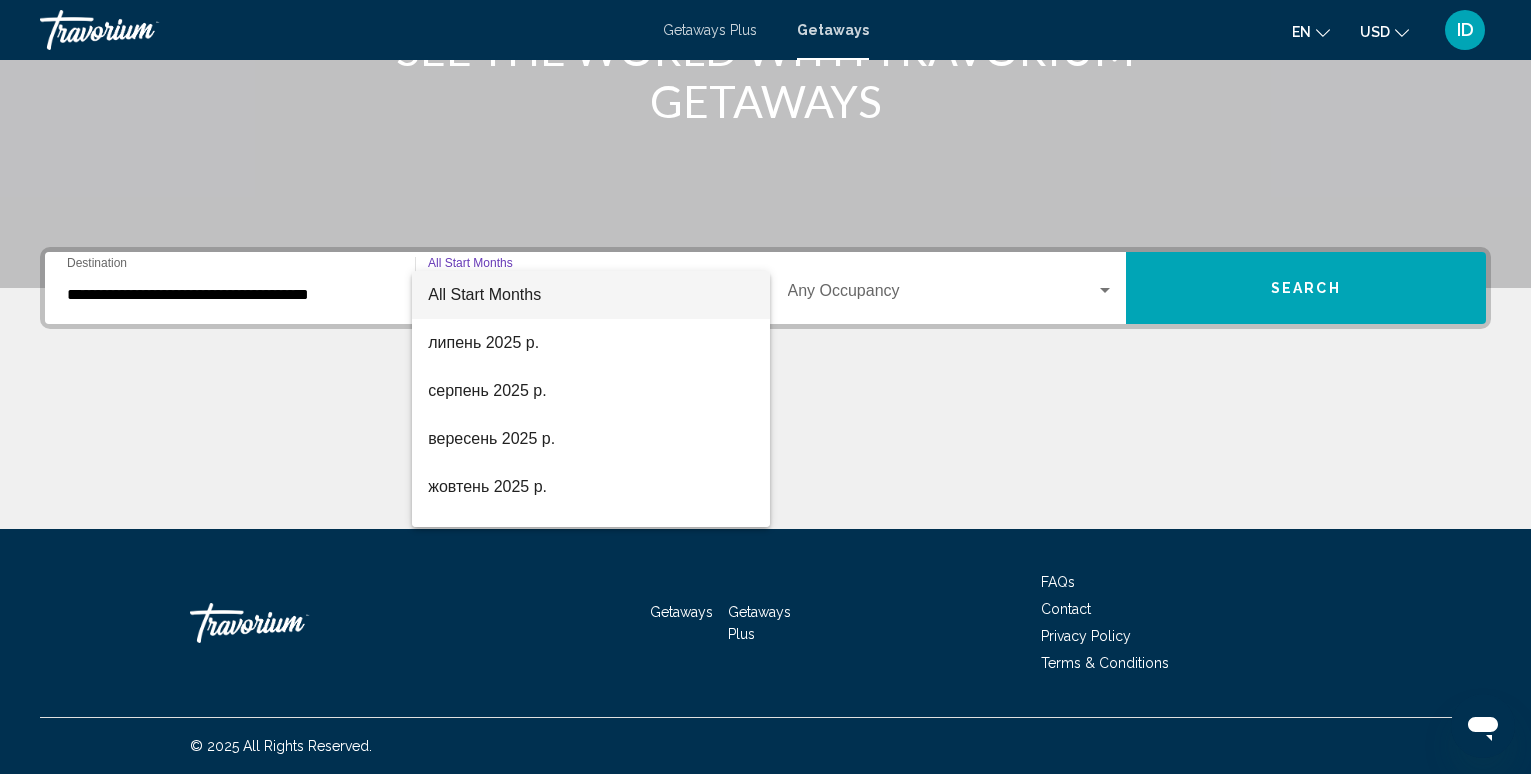 click at bounding box center (765, 387) 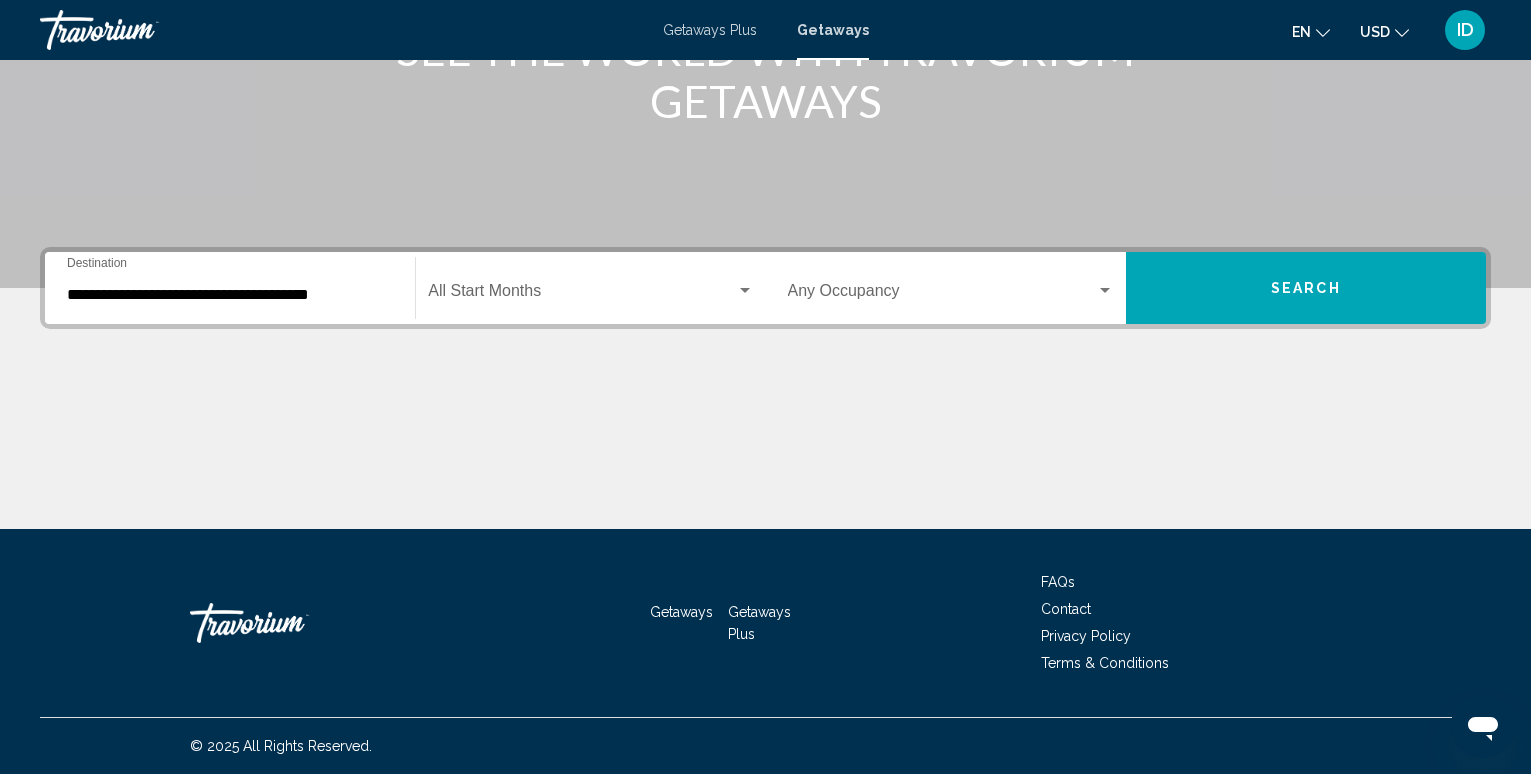 click on "ID" at bounding box center (1465, 30) 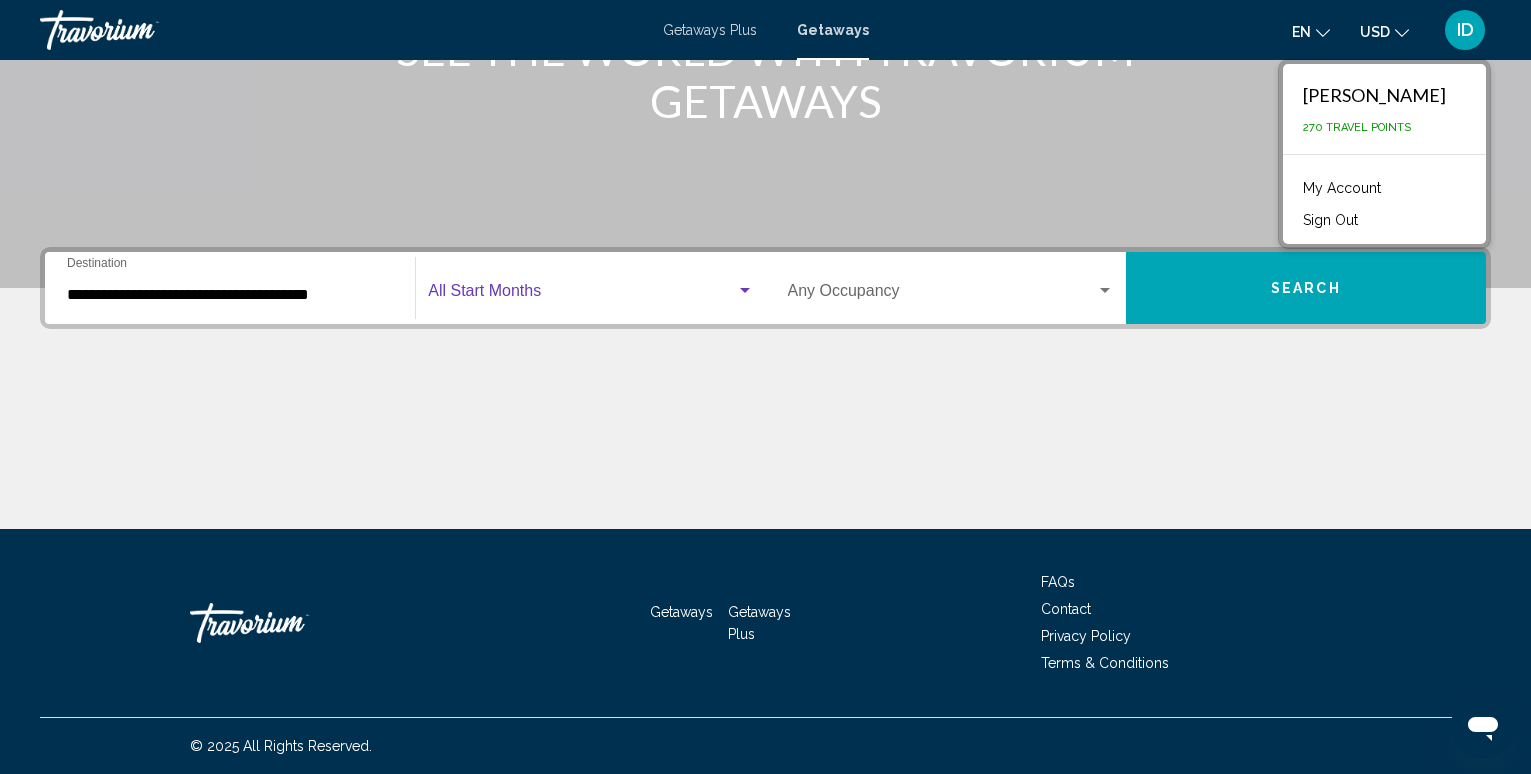 click at bounding box center (581, 295) 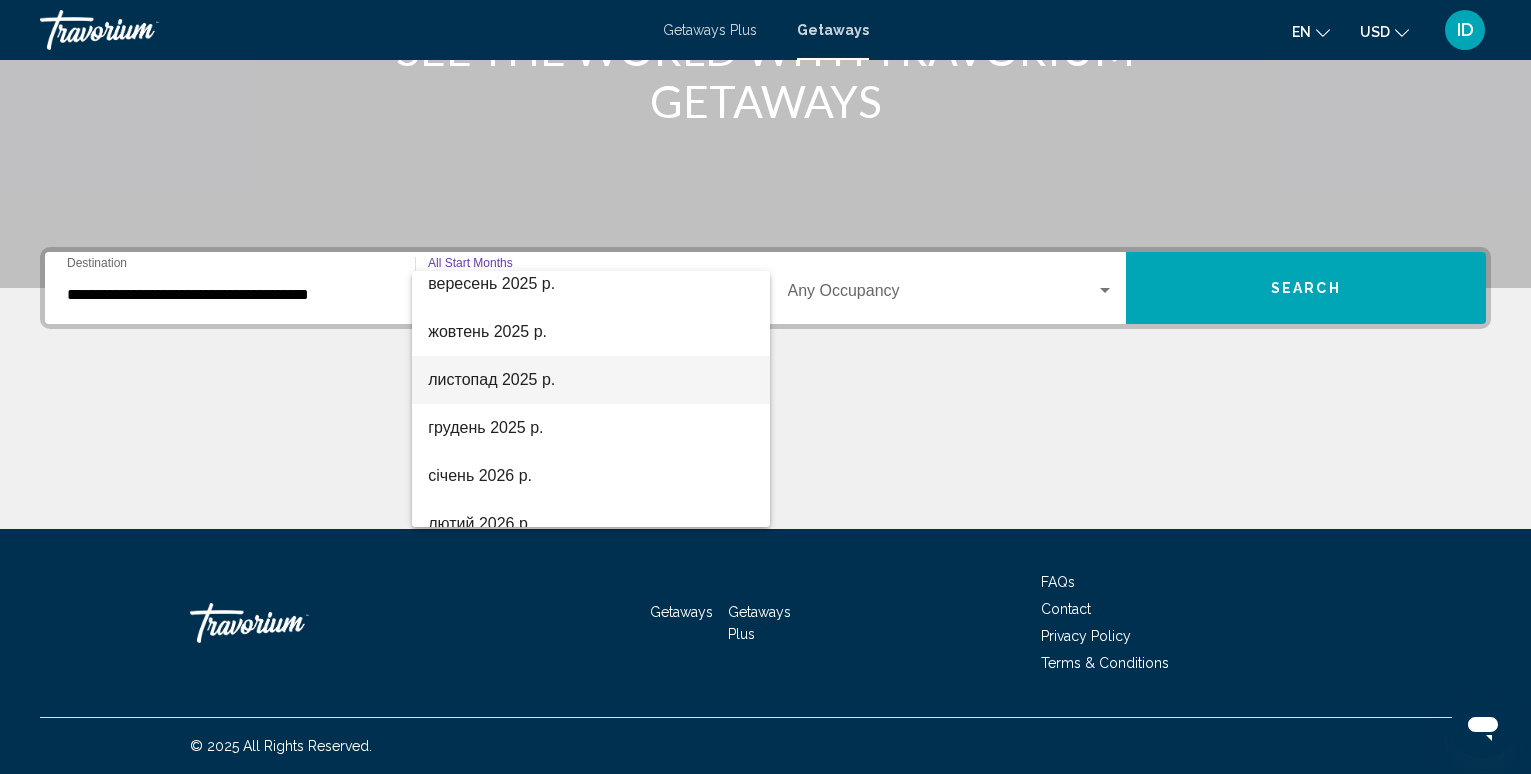 scroll, scrollTop: 200, scrollLeft: 0, axis: vertical 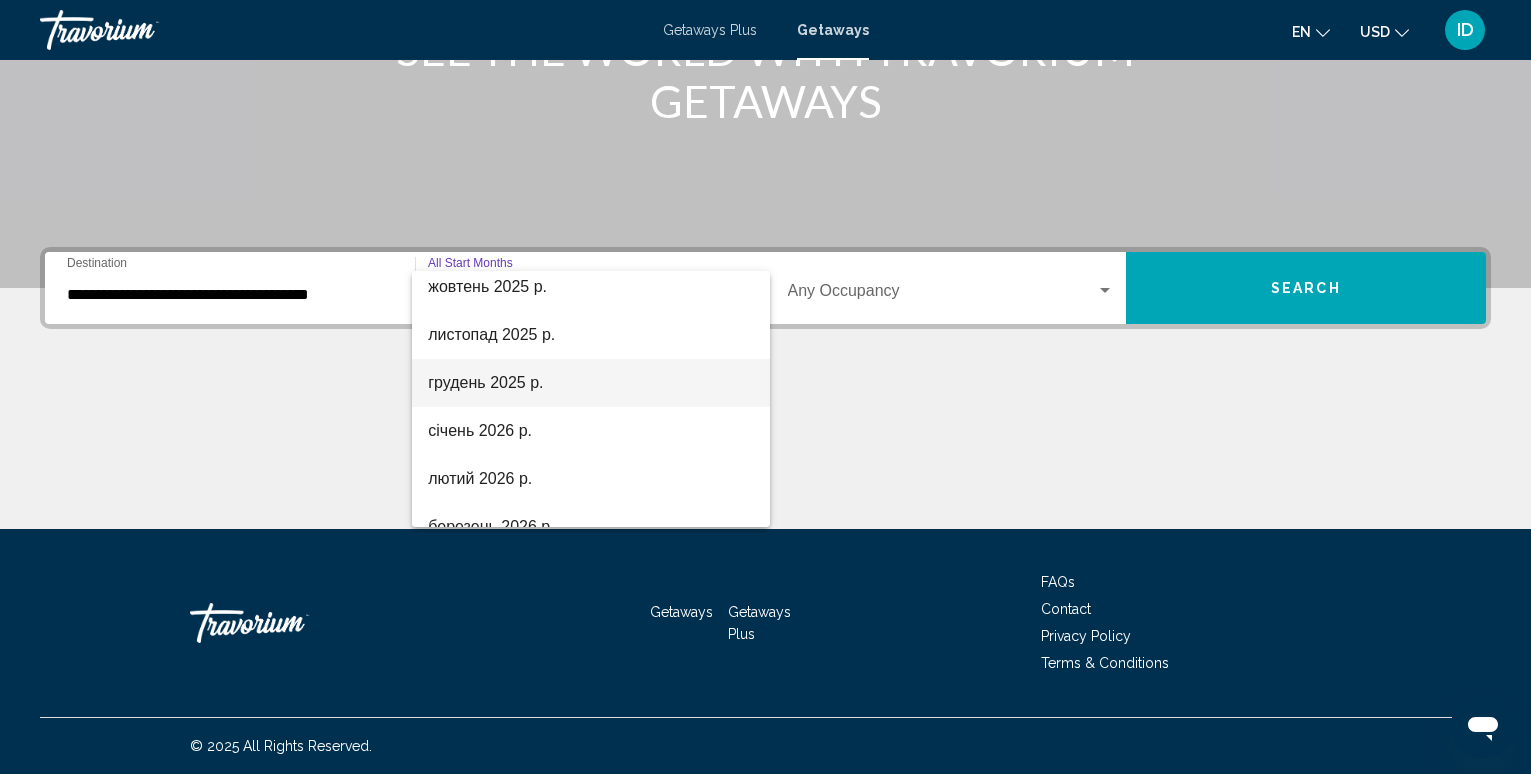 click on "грудень 2025 р." at bounding box center (590, 383) 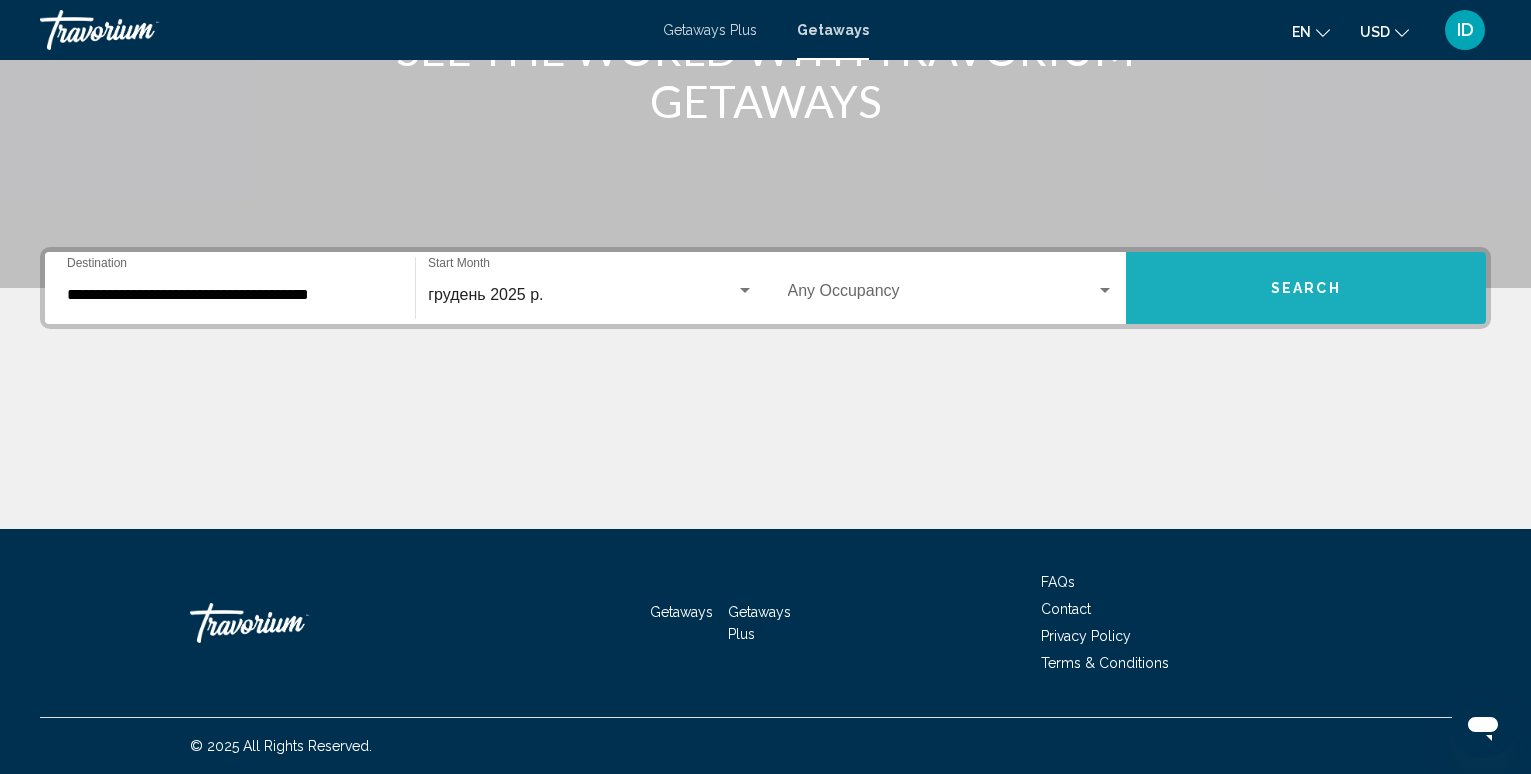 click on "Search" at bounding box center [1306, 289] 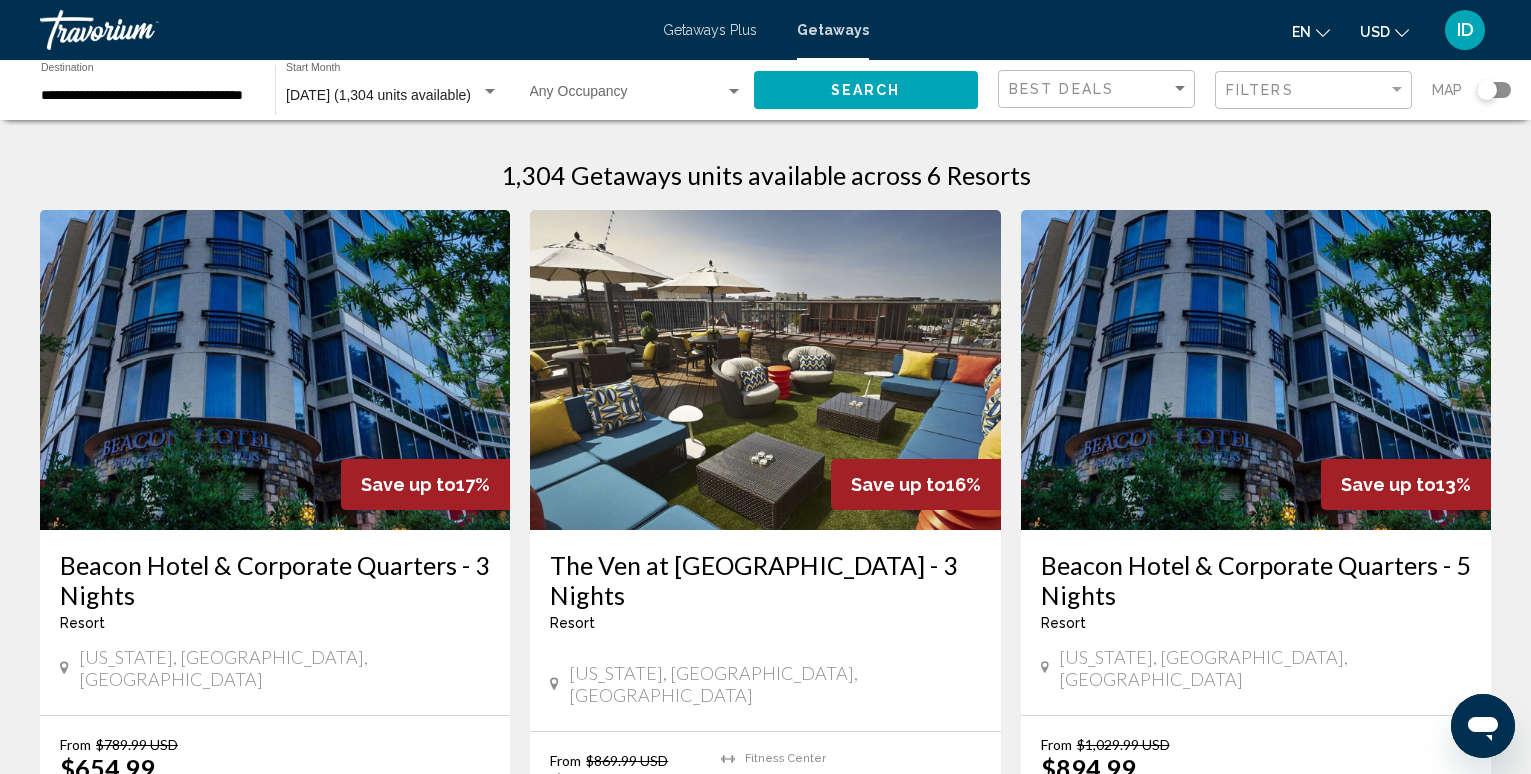 scroll, scrollTop: 200, scrollLeft: 0, axis: vertical 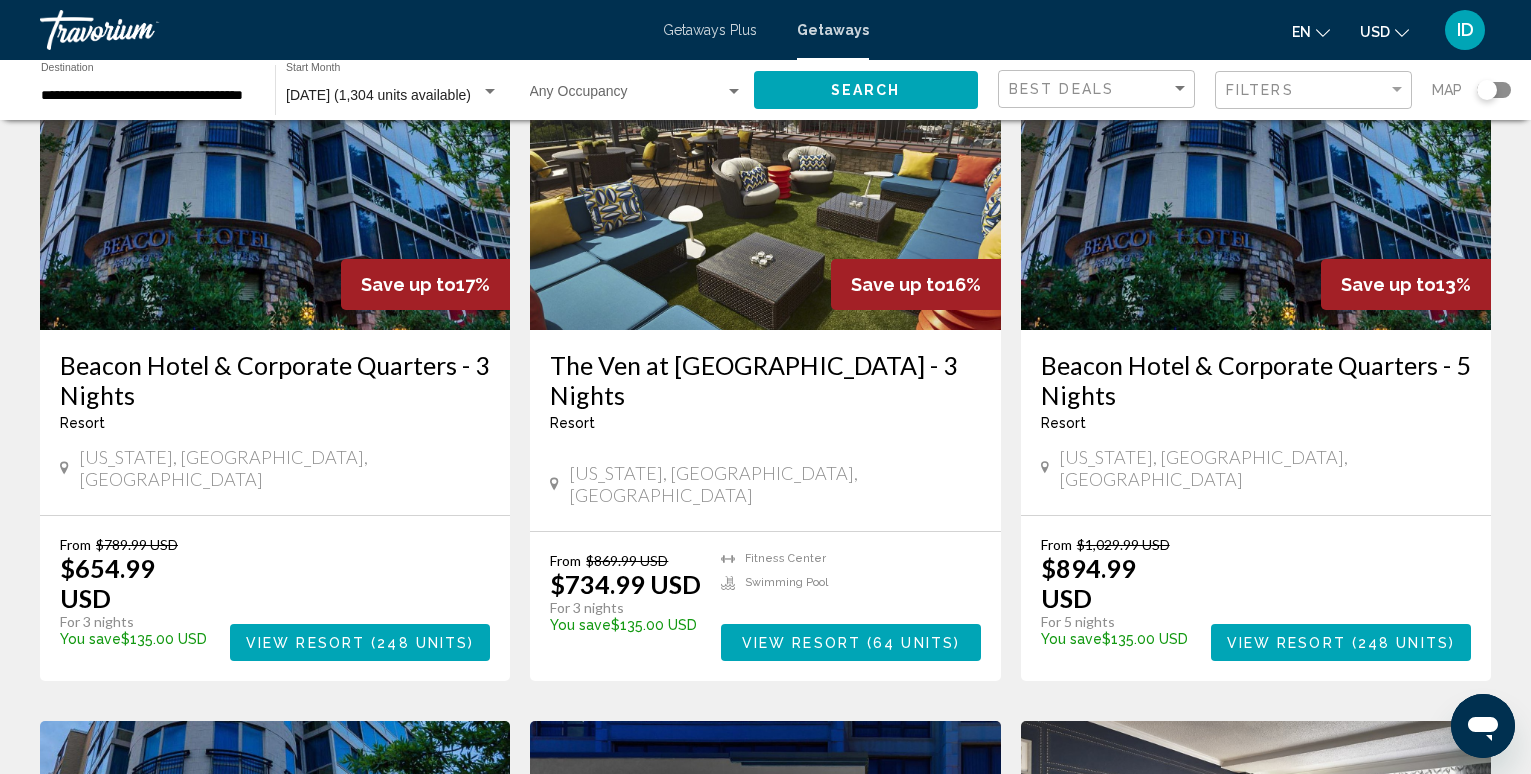 click at bounding box center (275, 170) 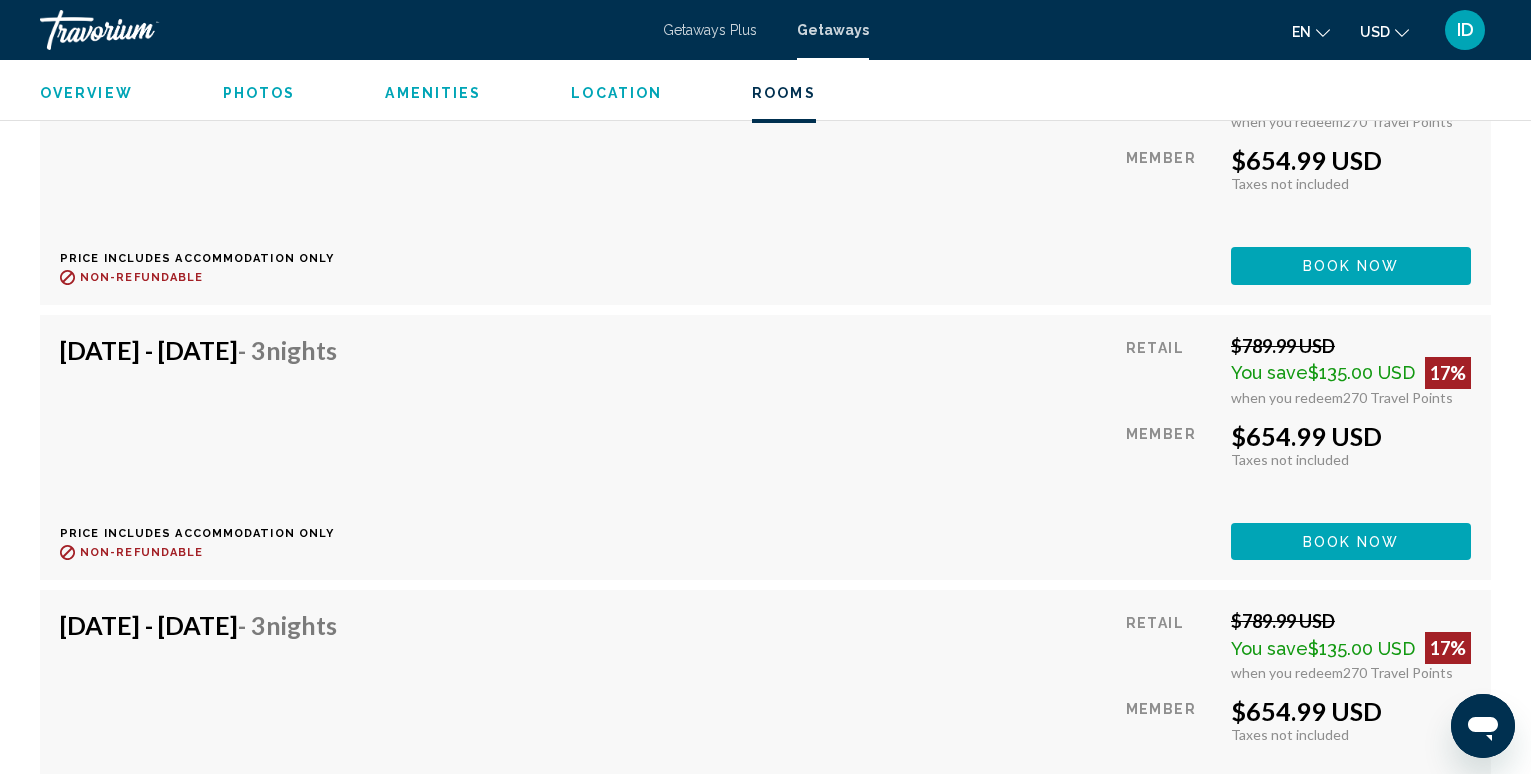 scroll, scrollTop: 8200, scrollLeft: 0, axis: vertical 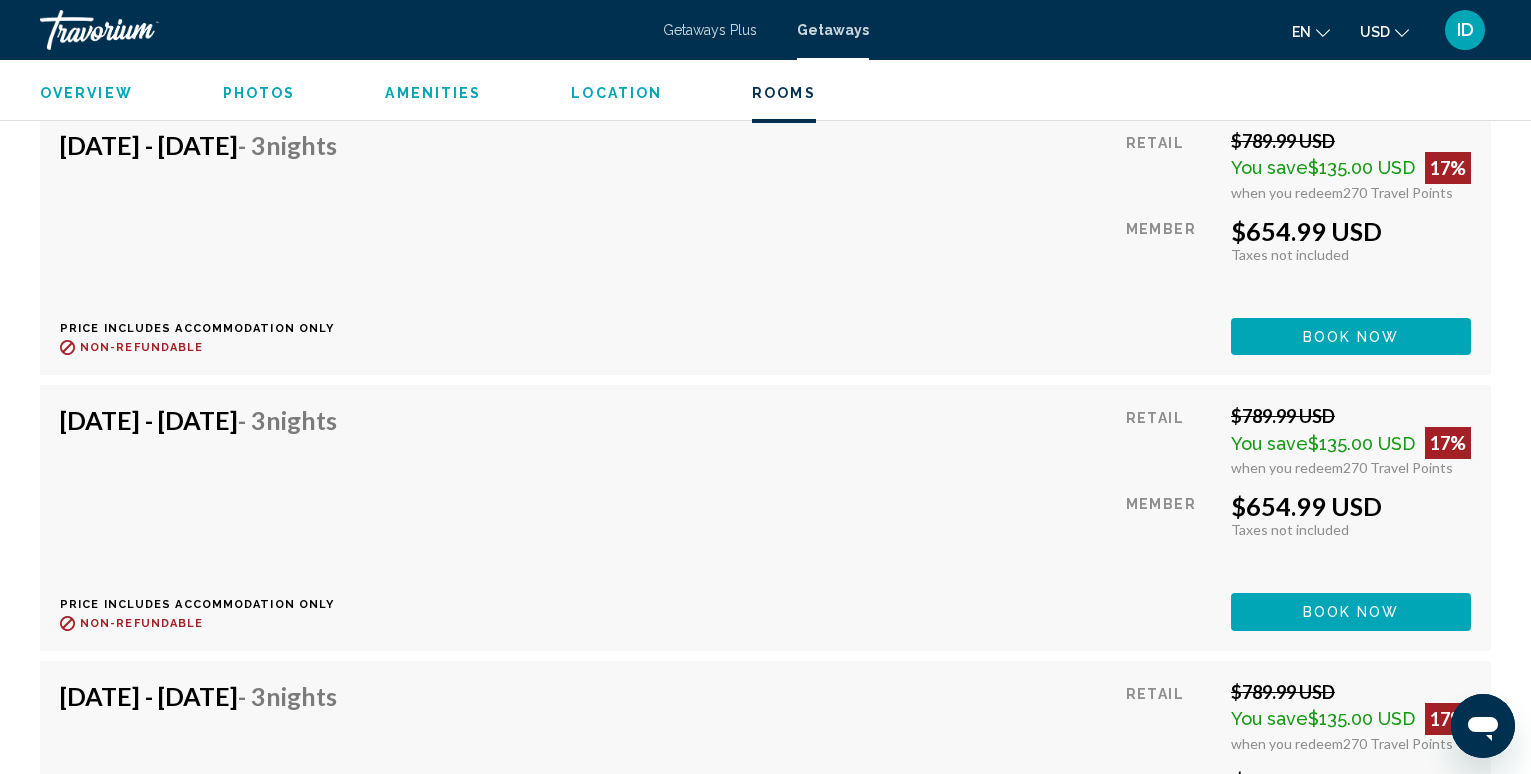 click on "Book now" at bounding box center (1351, -4895) 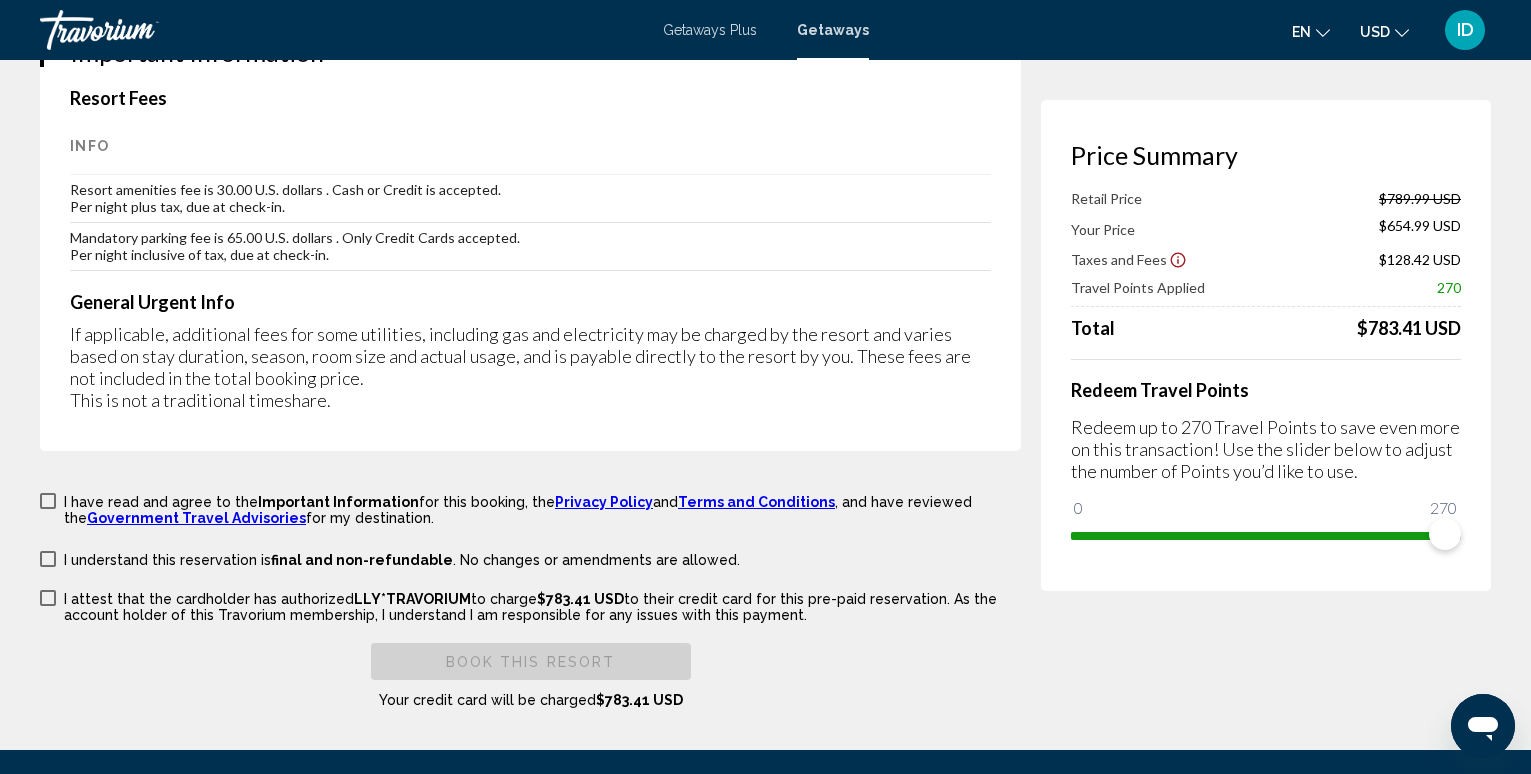 scroll, scrollTop: 3200, scrollLeft: 0, axis: vertical 